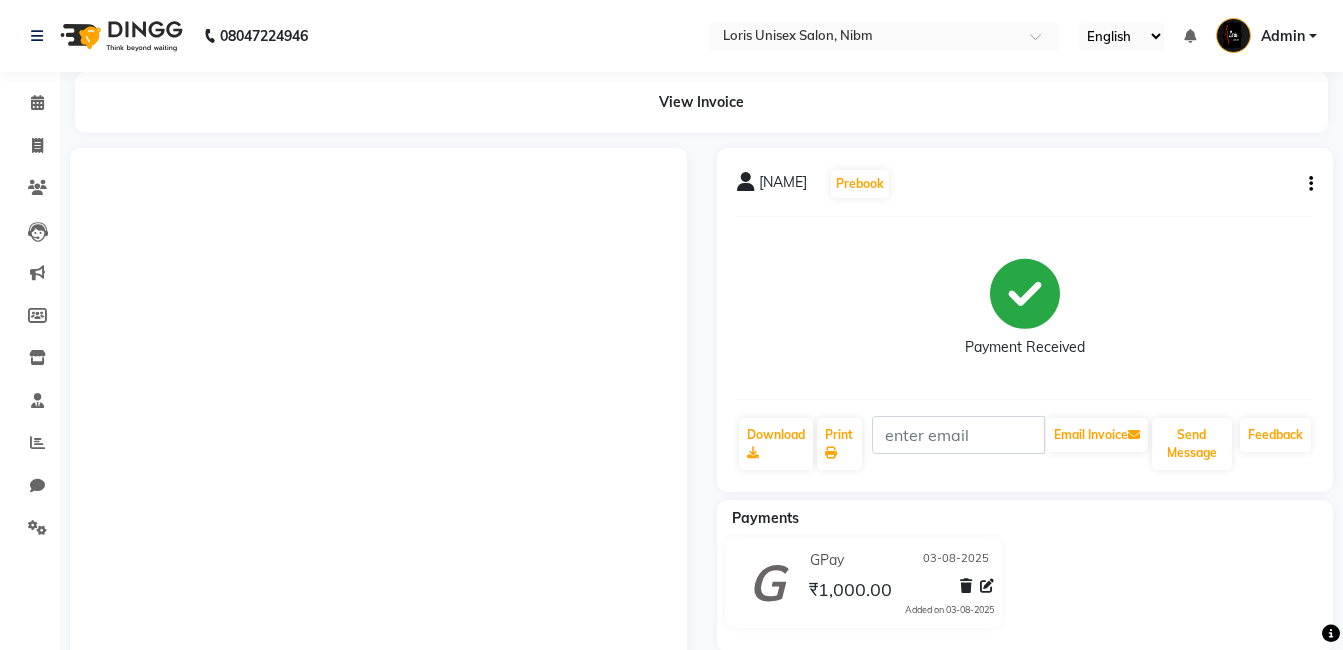 scroll, scrollTop: 0, scrollLeft: 0, axis: both 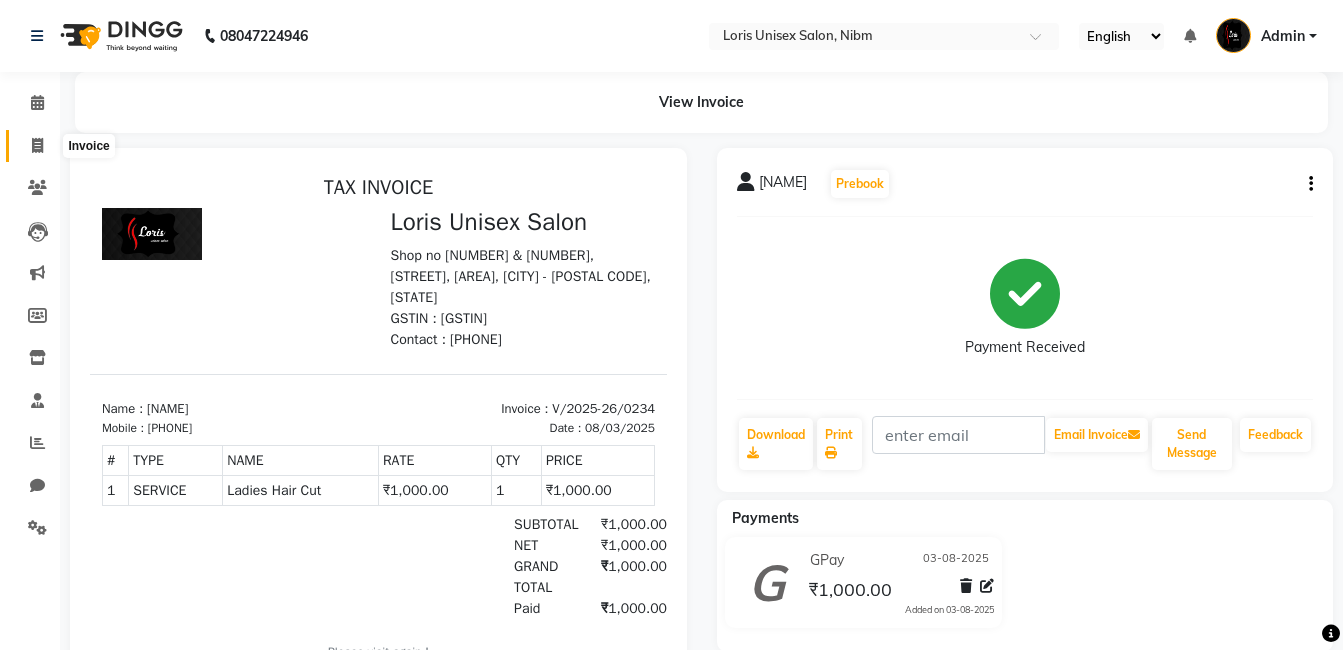 click 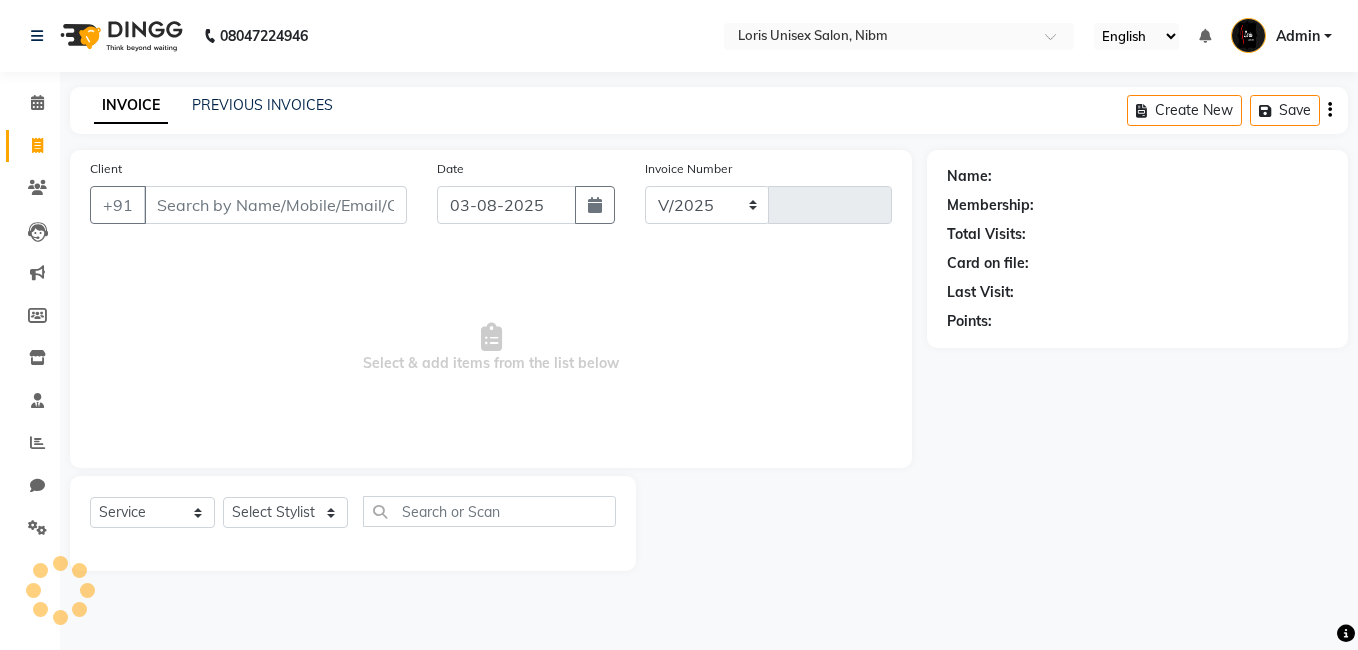 select on "2893" 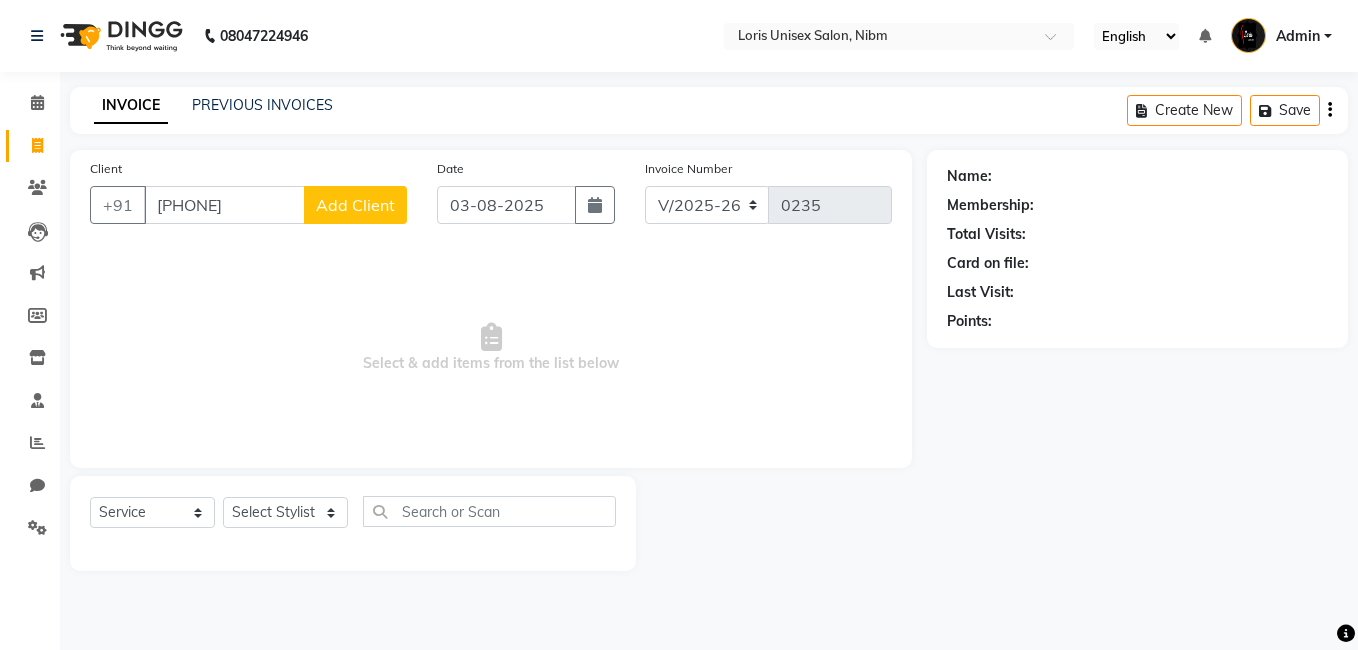 type on "[PHONE]" 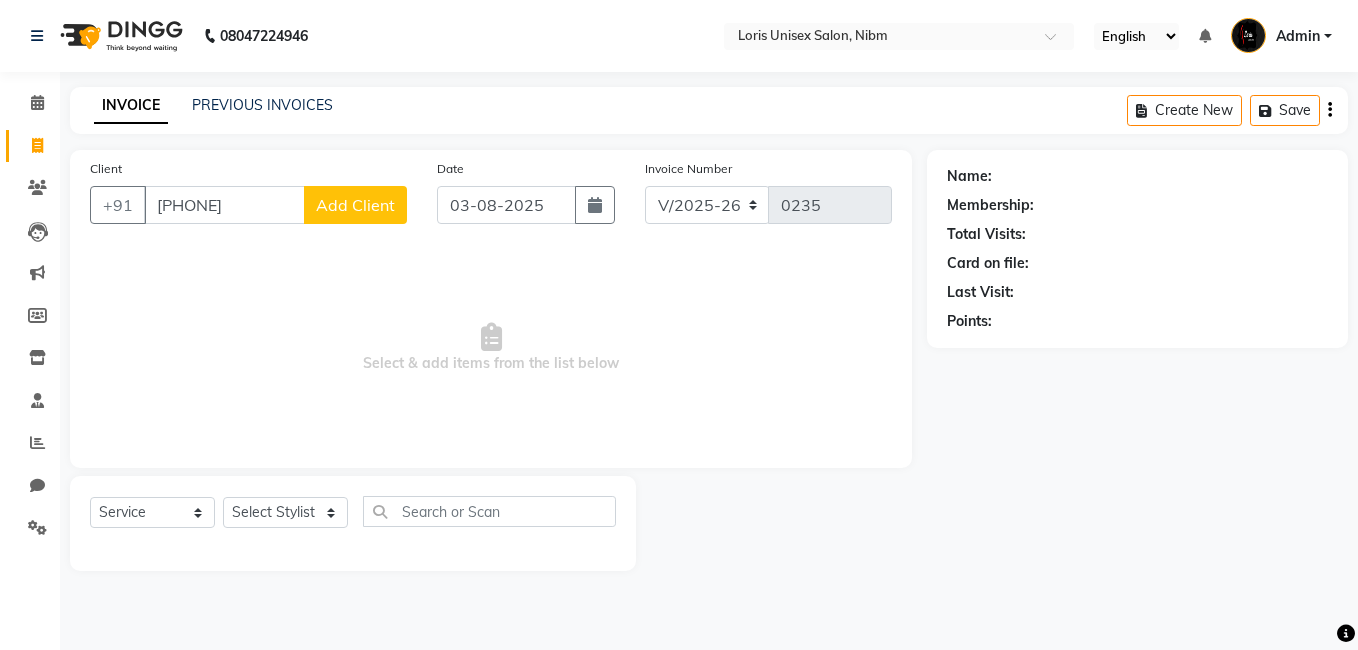 select on "22" 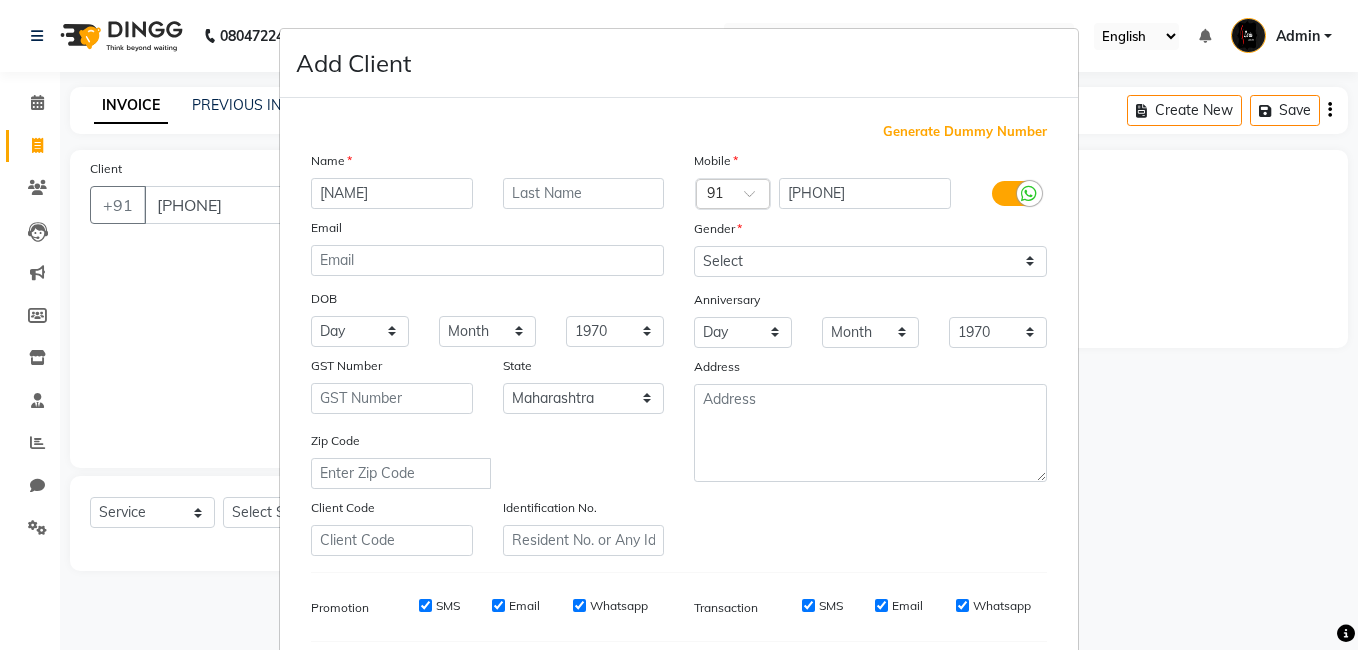 type on "[NAME]" 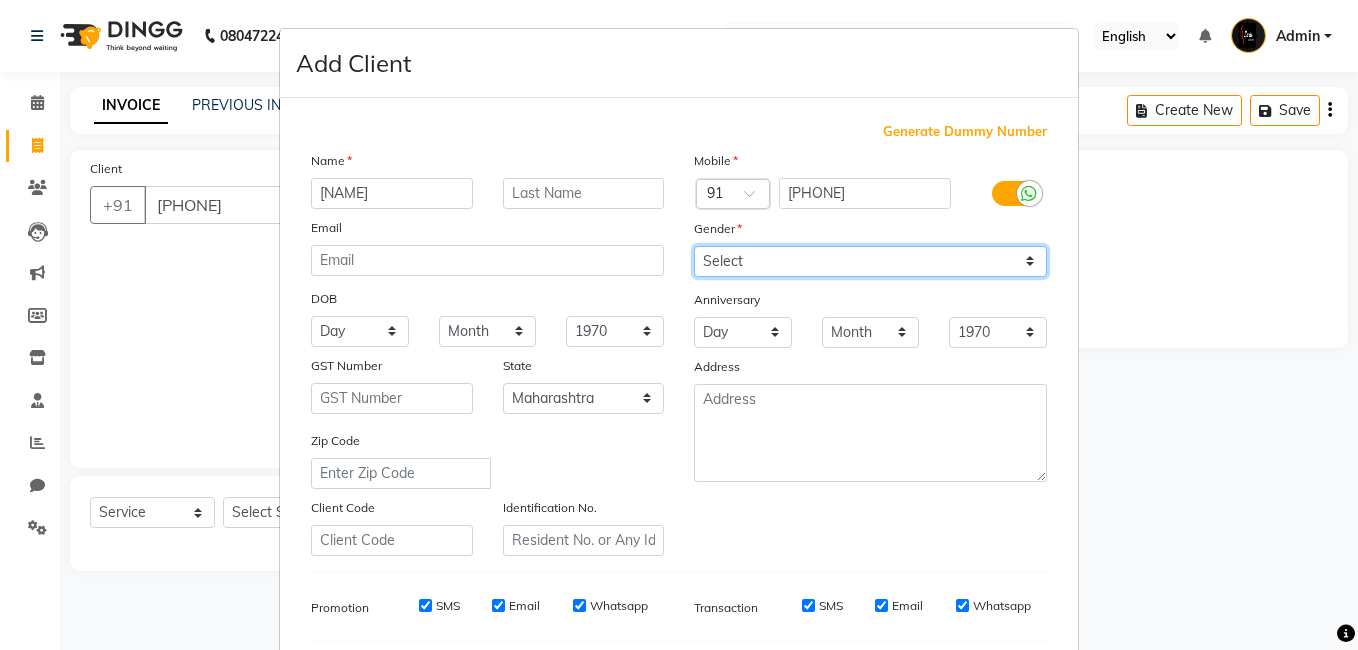 click on "Select Male Female Other Prefer Not To Say" at bounding box center (870, 261) 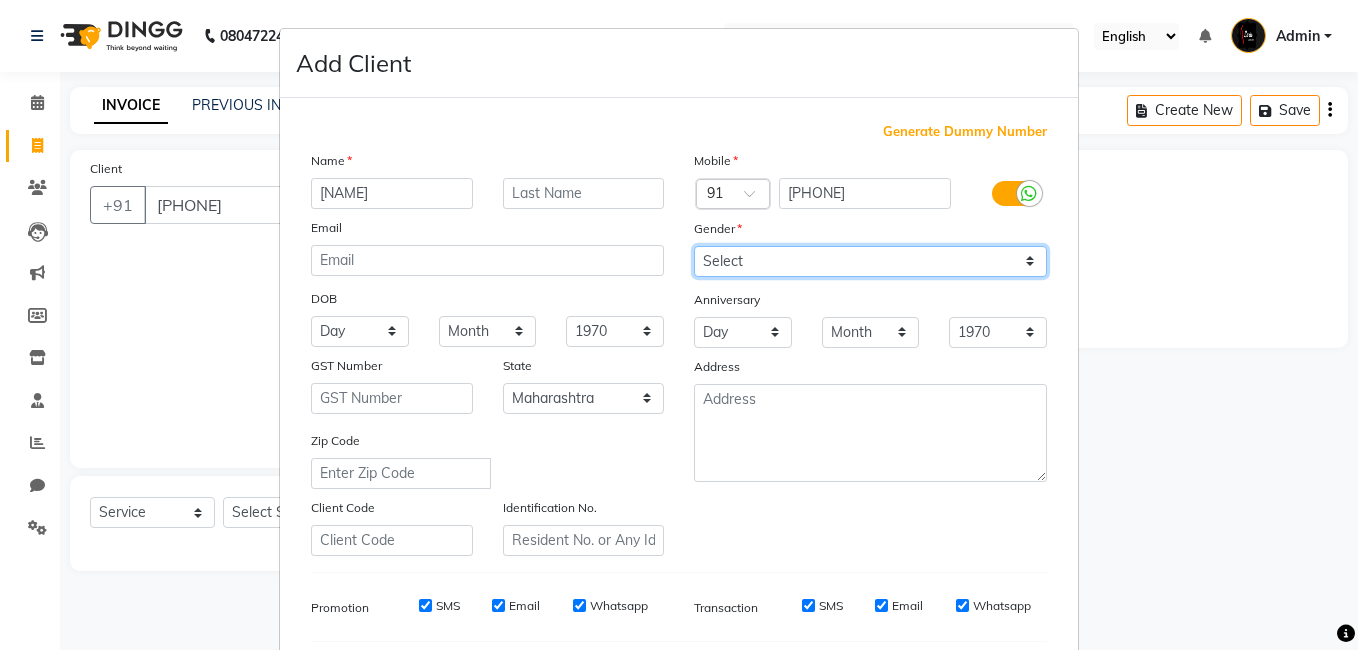 select on "female" 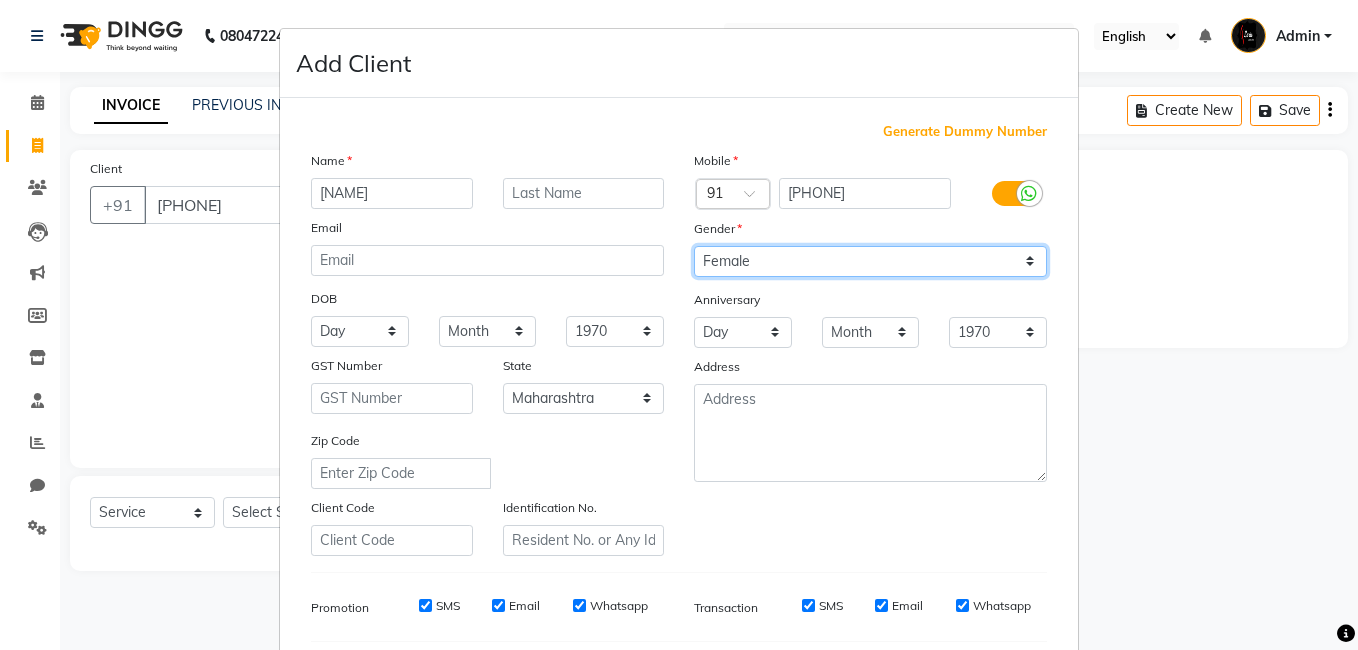 click on "Select Male Female Other Prefer Not To Say" at bounding box center [870, 261] 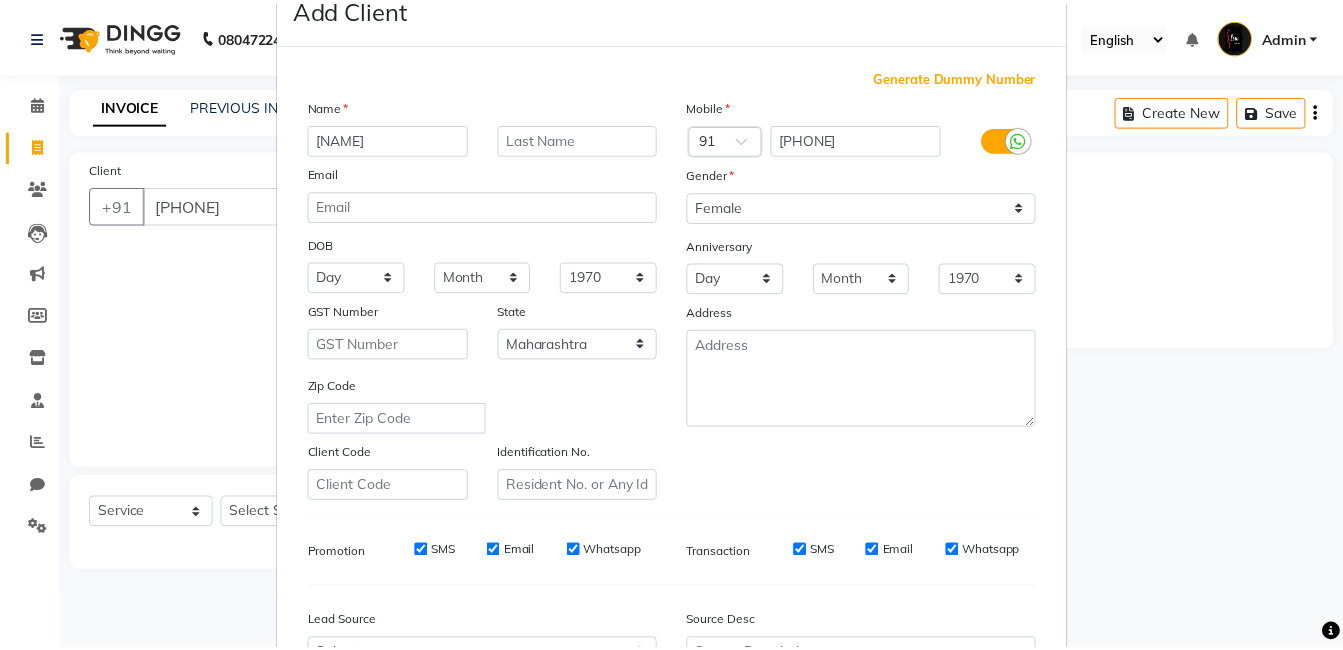 scroll, scrollTop: 273, scrollLeft: 0, axis: vertical 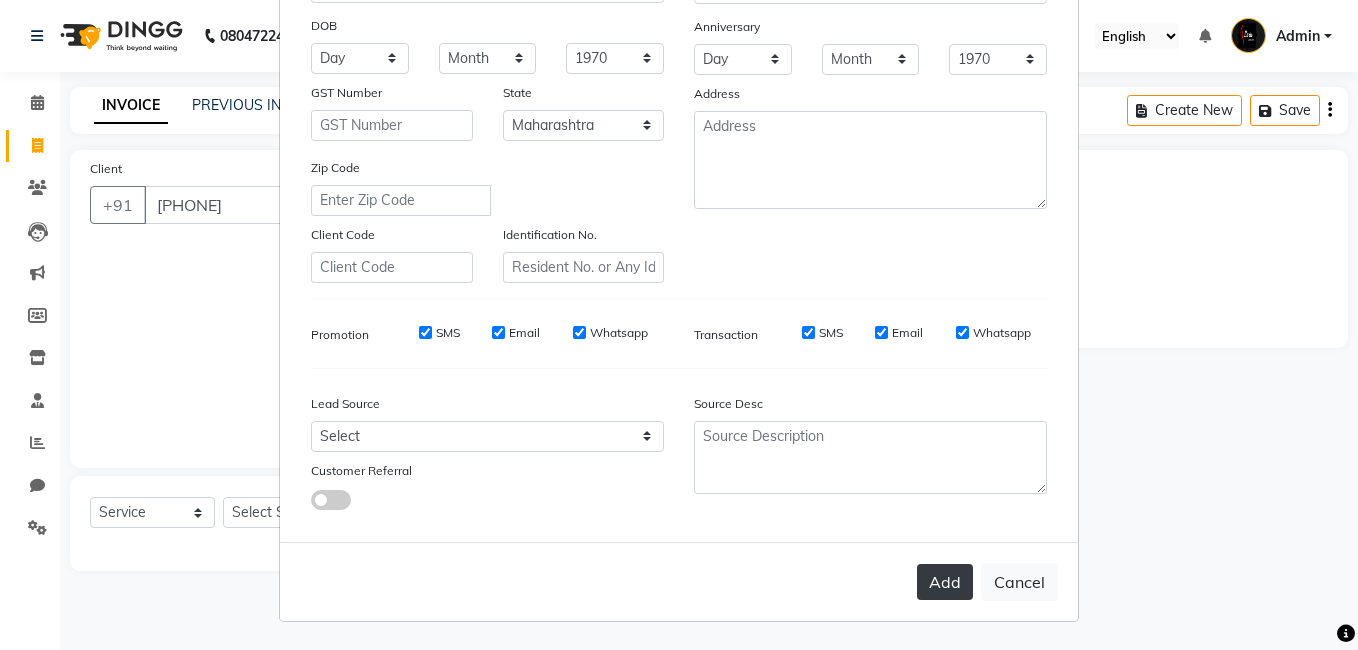 click on "Add" at bounding box center [945, 582] 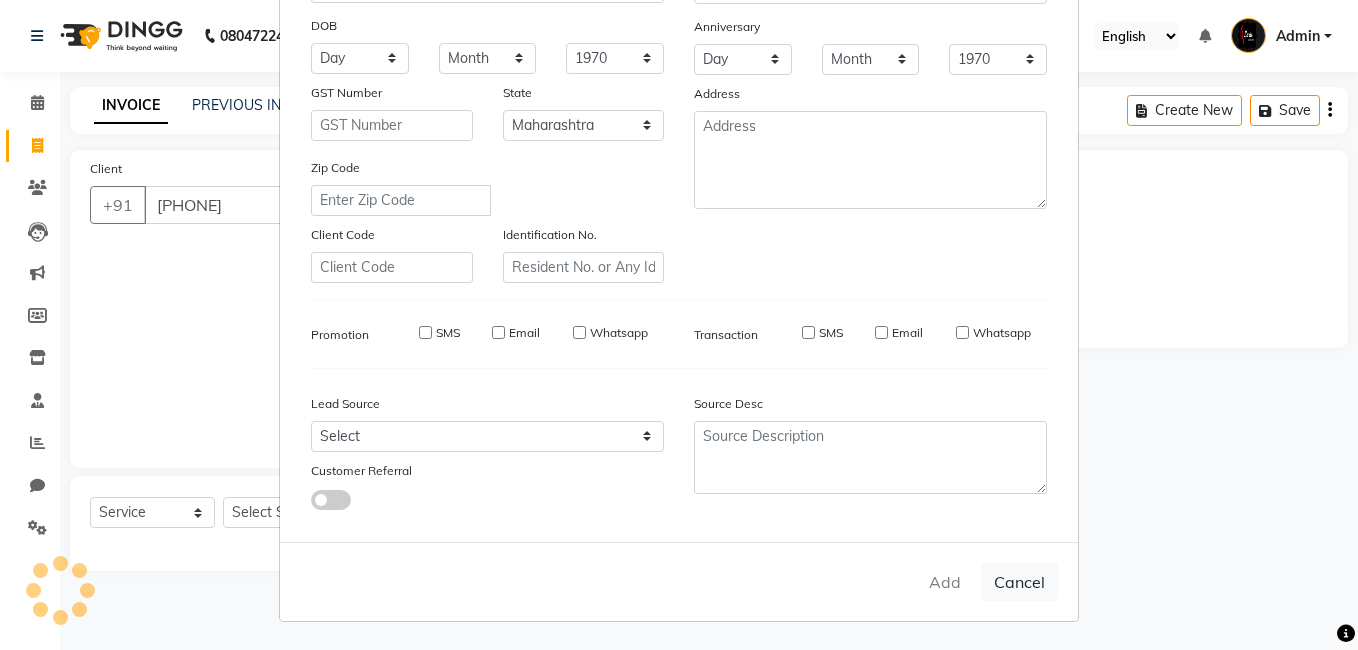 type 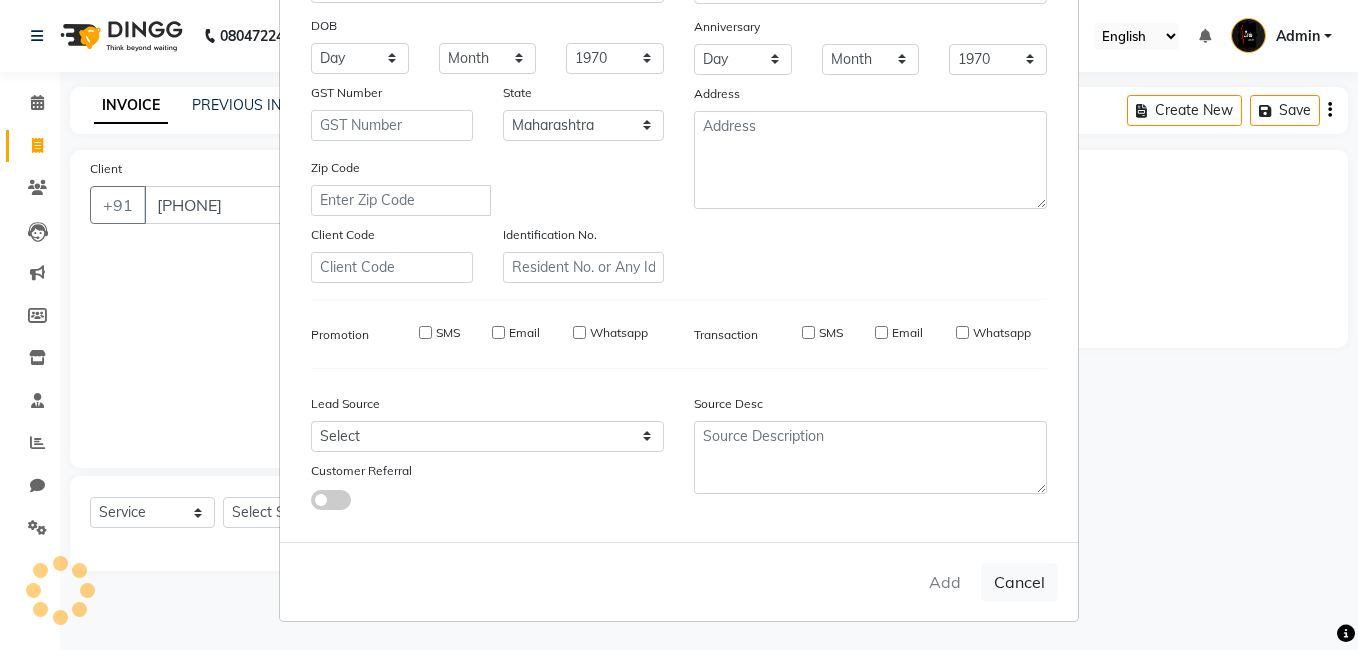 select 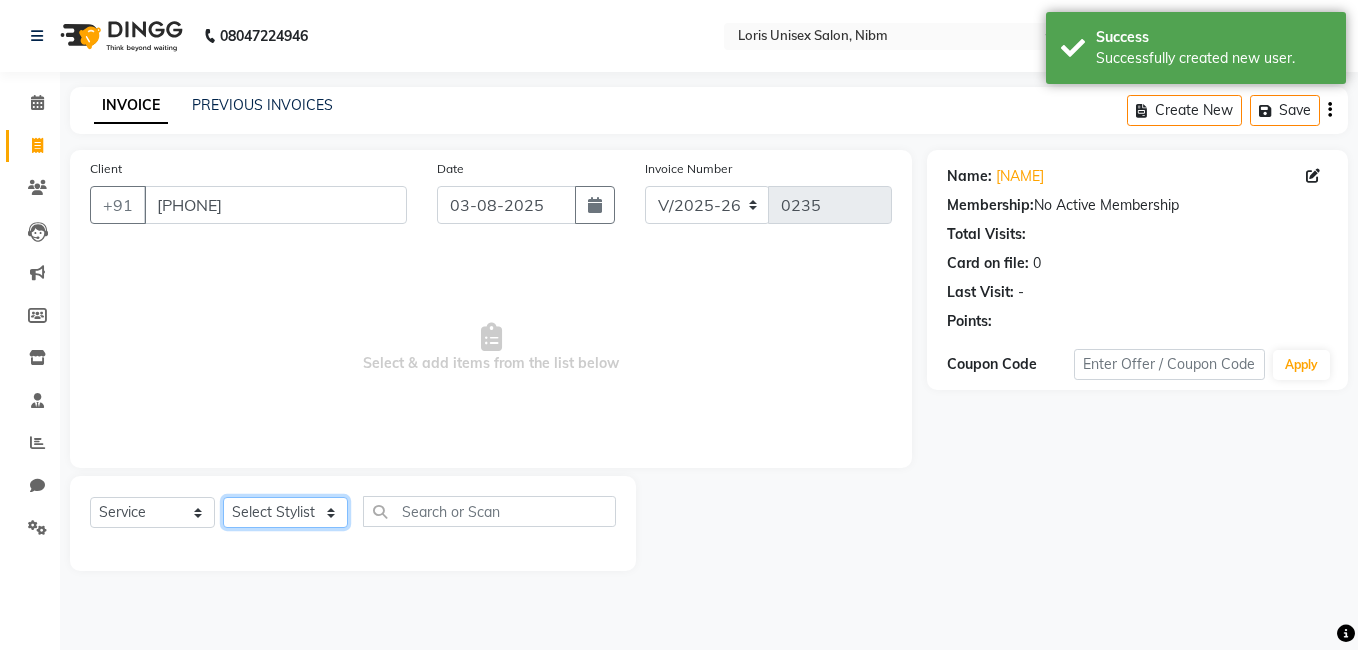 click on "Select Stylist [NAME] [NAME] [NAME] [NAME] Manager [NAME] [NAME] [NAME]  [NAME] [NAME]" 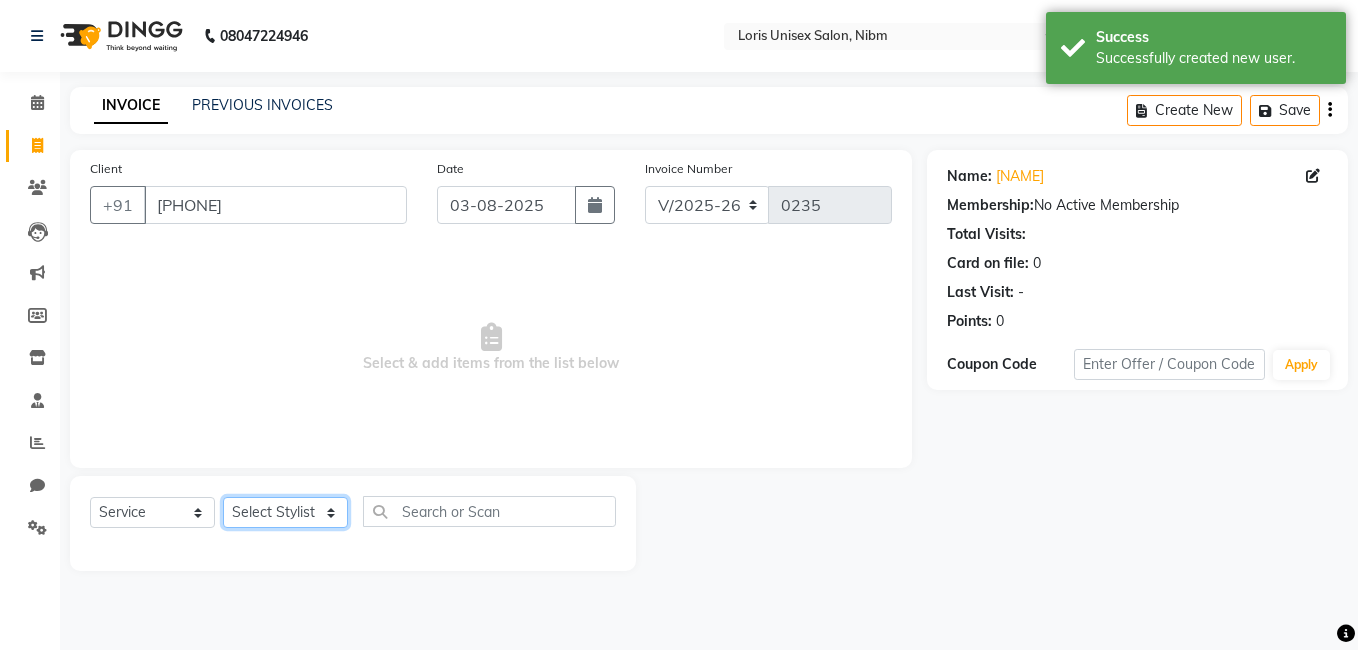 select on "71421" 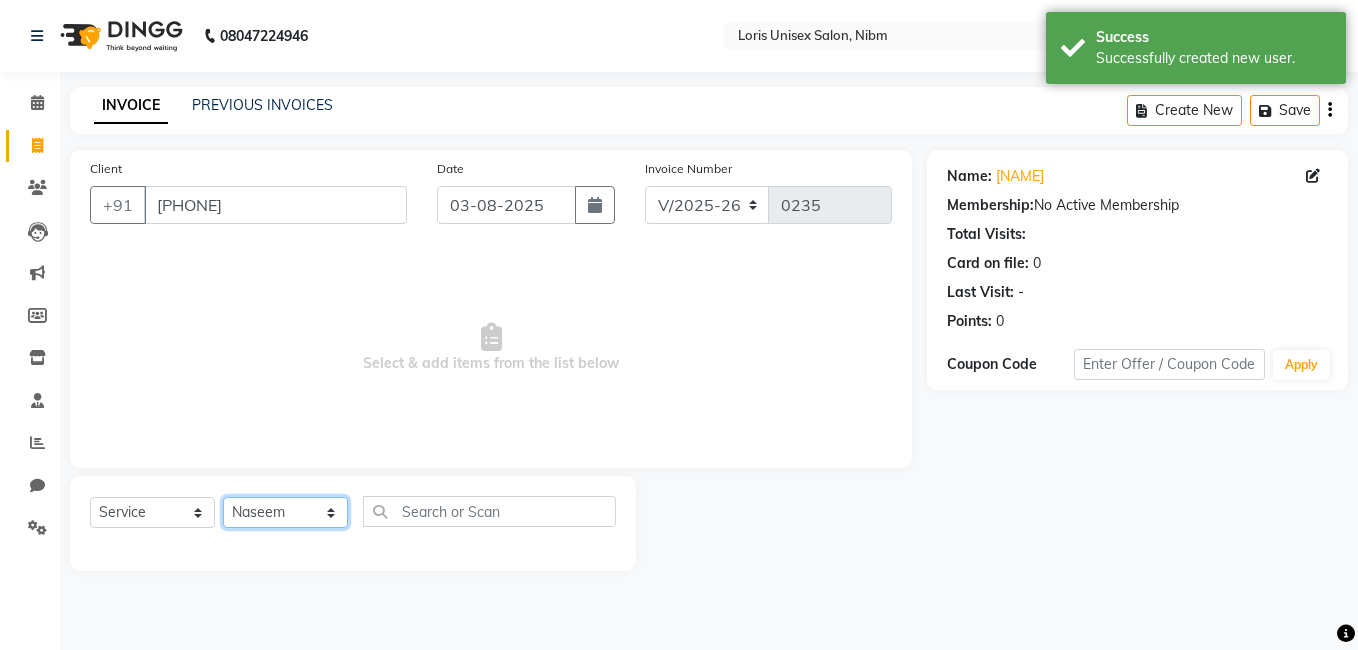 click on "Select Stylist [NAME] [NAME] [NAME] [NAME] Manager [NAME] [NAME] [NAME]  [NAME] [NAME]" 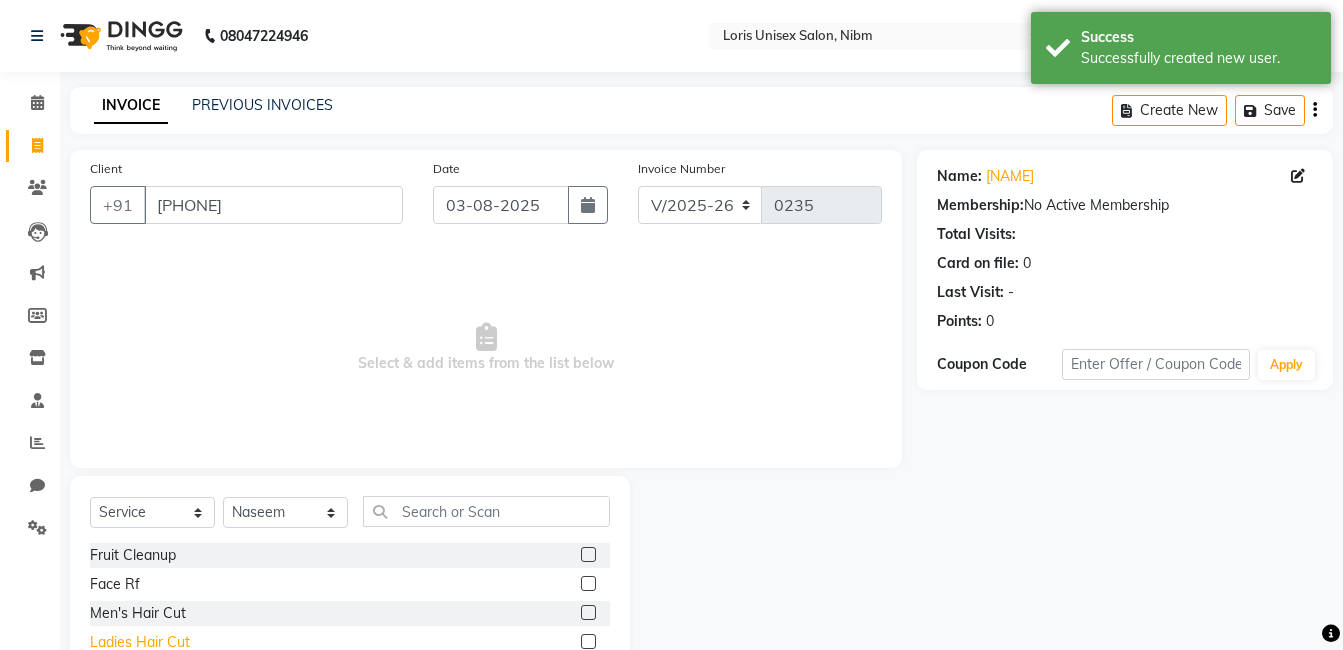 click on "Ladies Hair Cut" 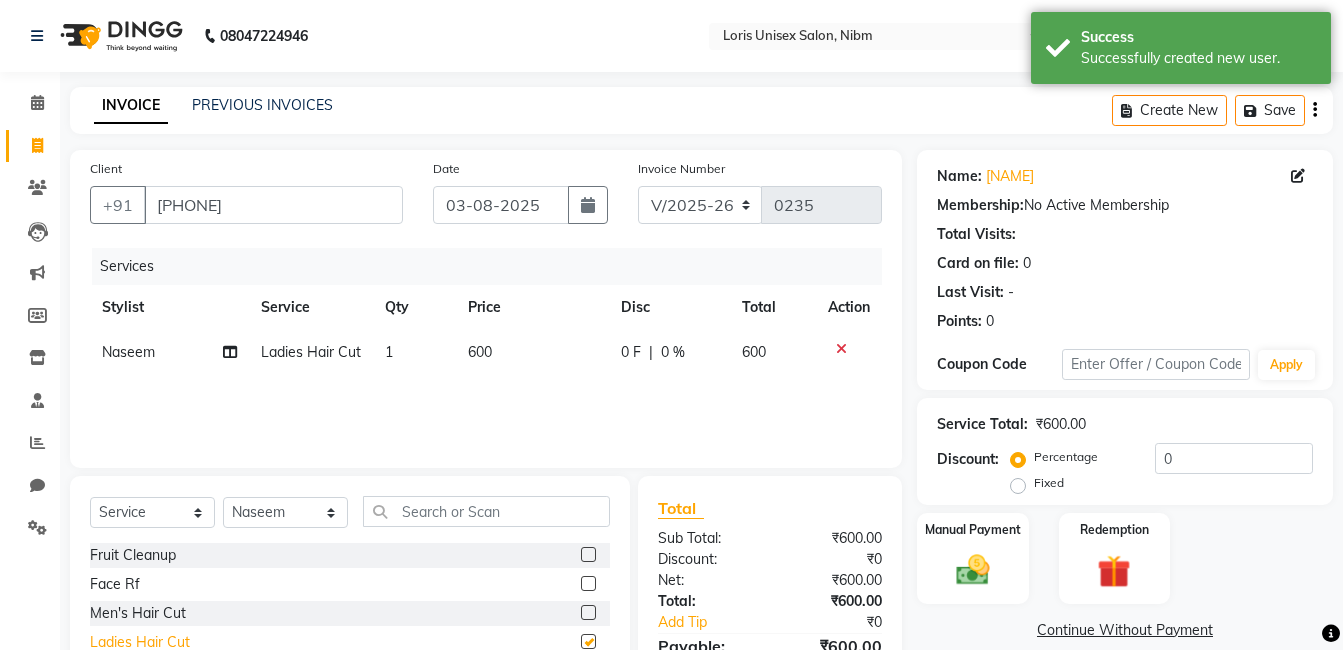 checkbox on "false" 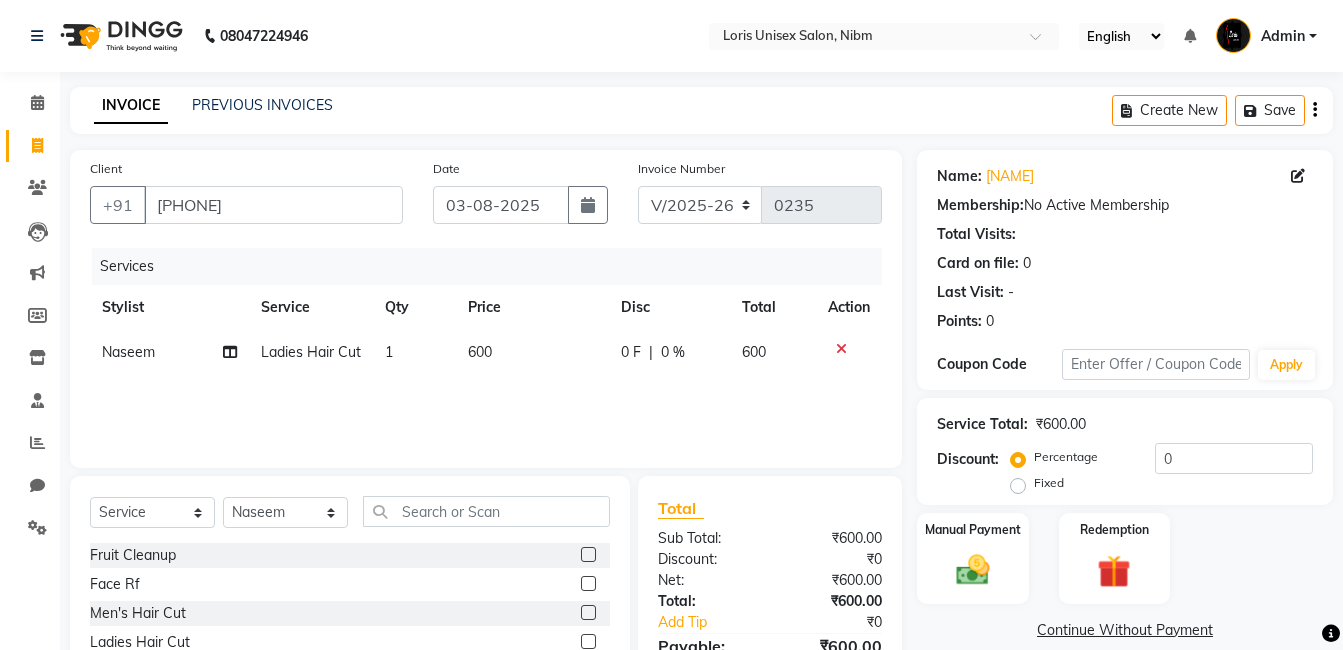 scroll, scrollTop: 151, scrollLeft: 0, axis: vertical 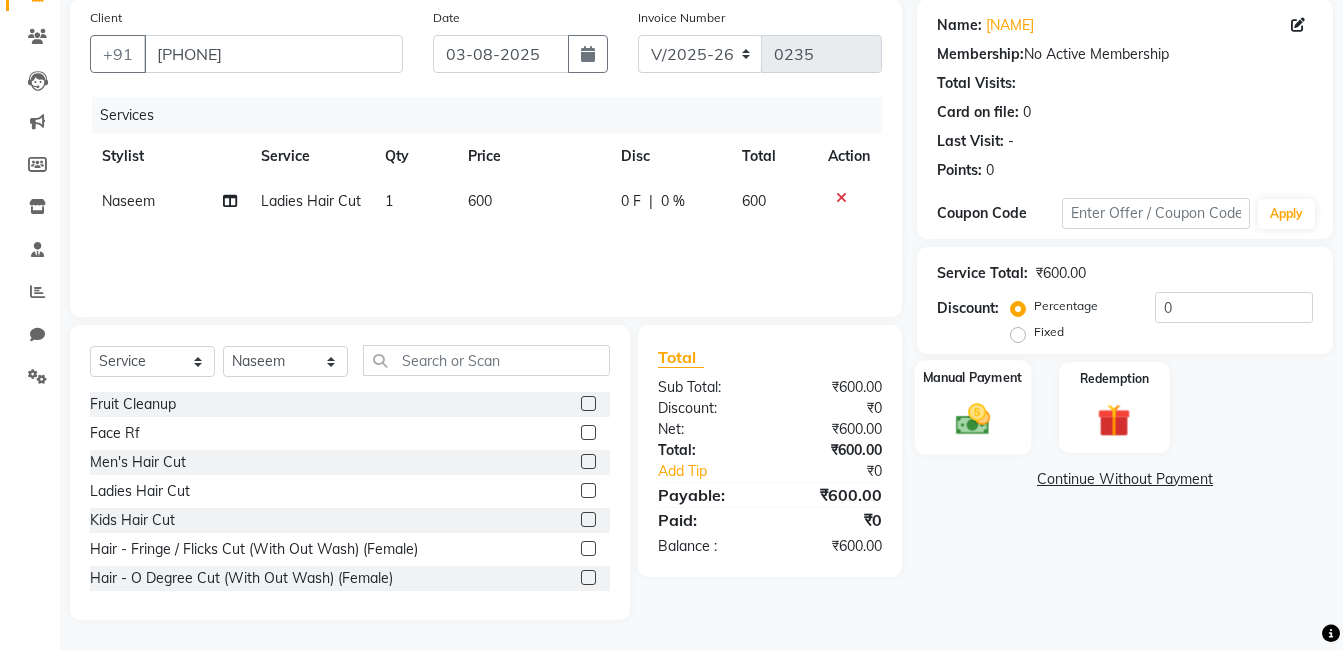 click on "Manual Payment" 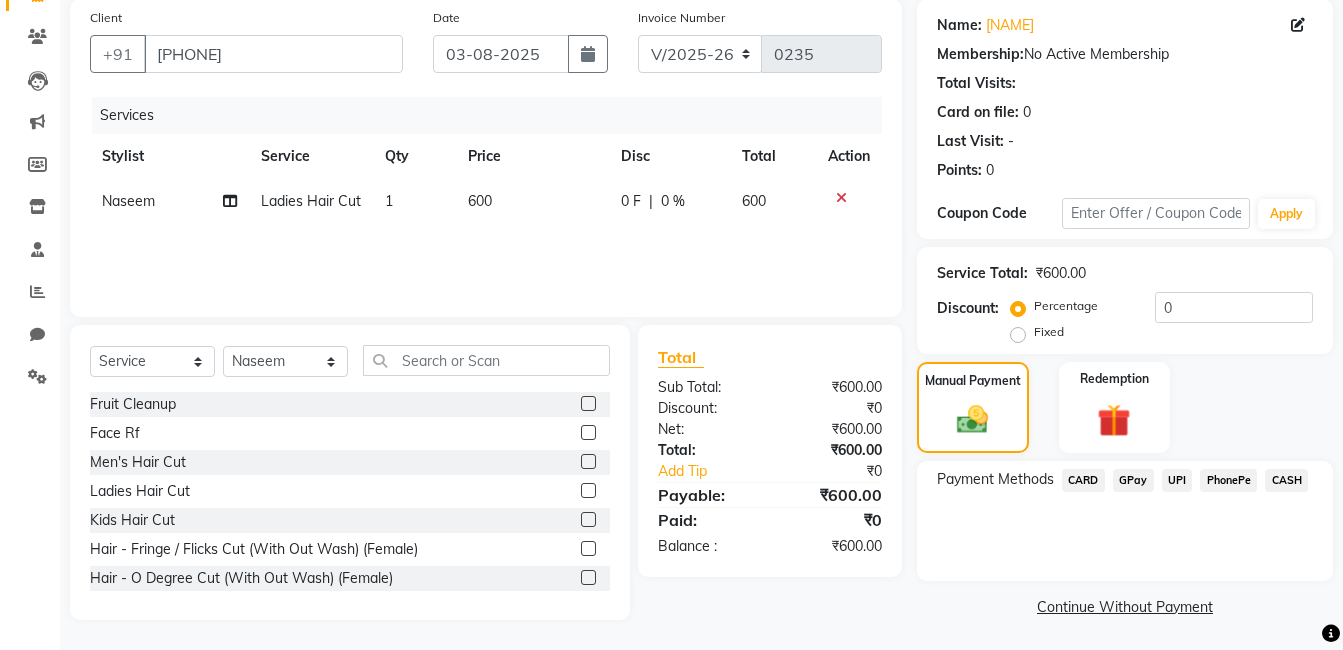 click on "GPay" 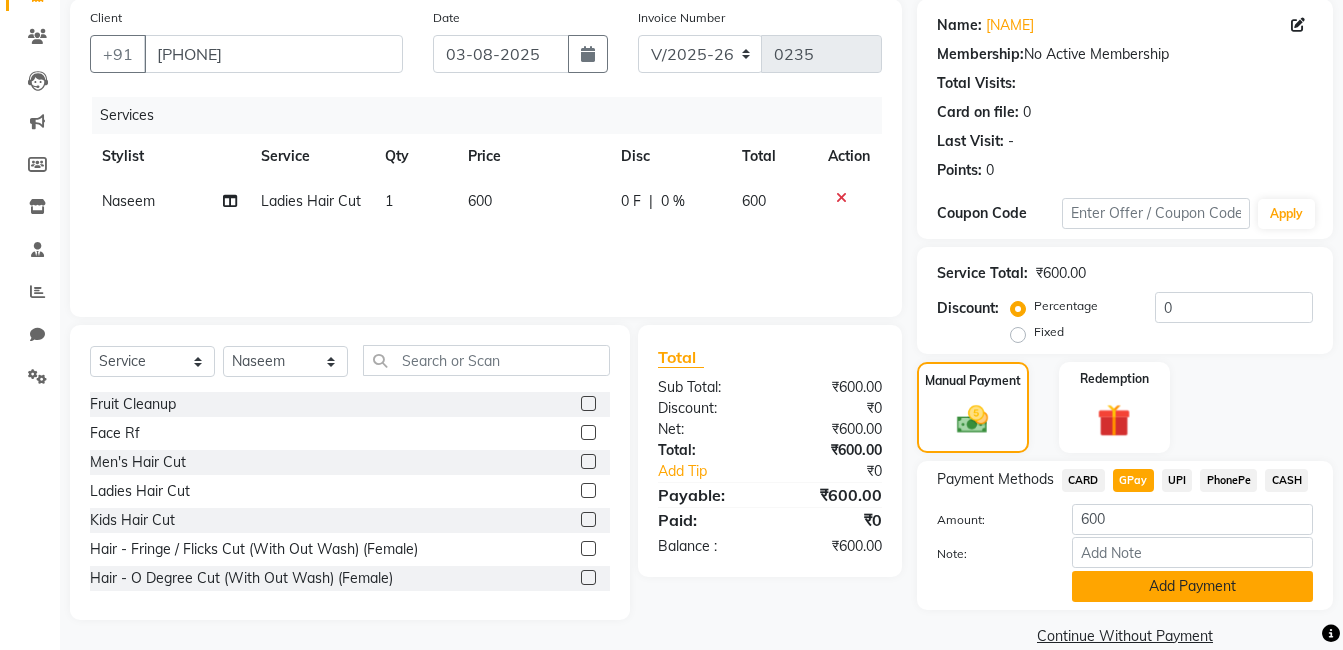 click on "Add Payment" 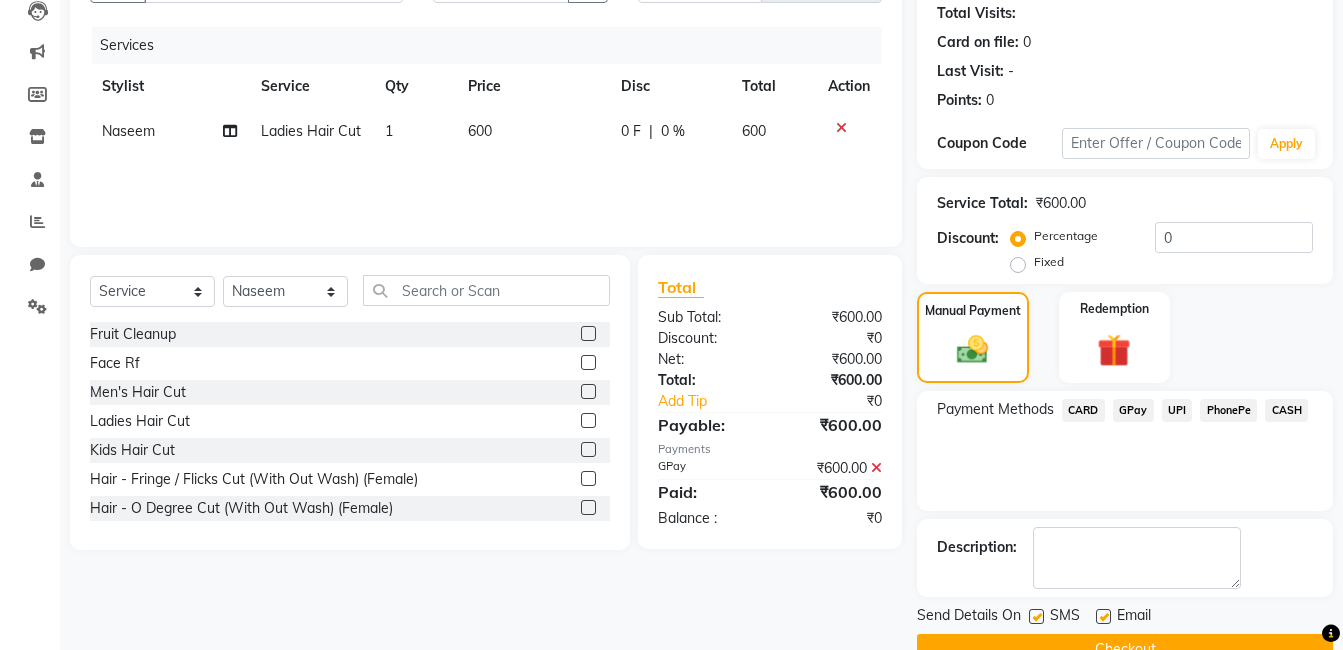 scroll, scrollTop: 266, scrollLeft: 0, axis: vertical 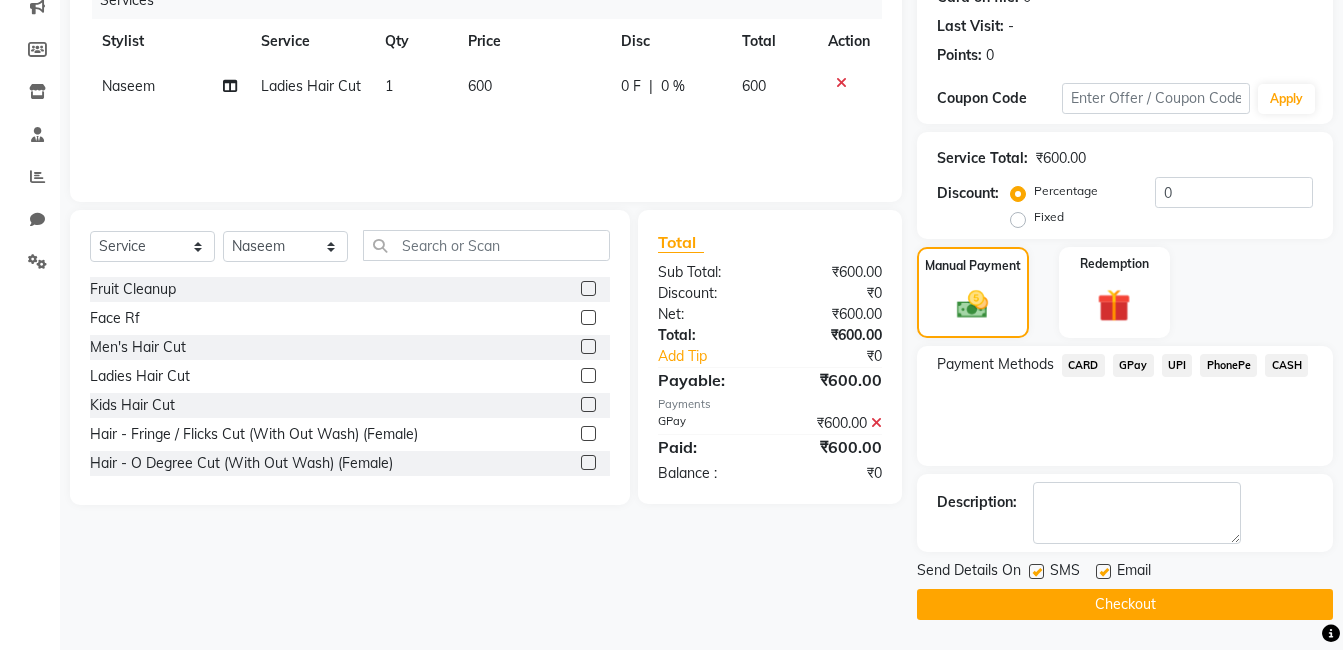 click on "Checkout" 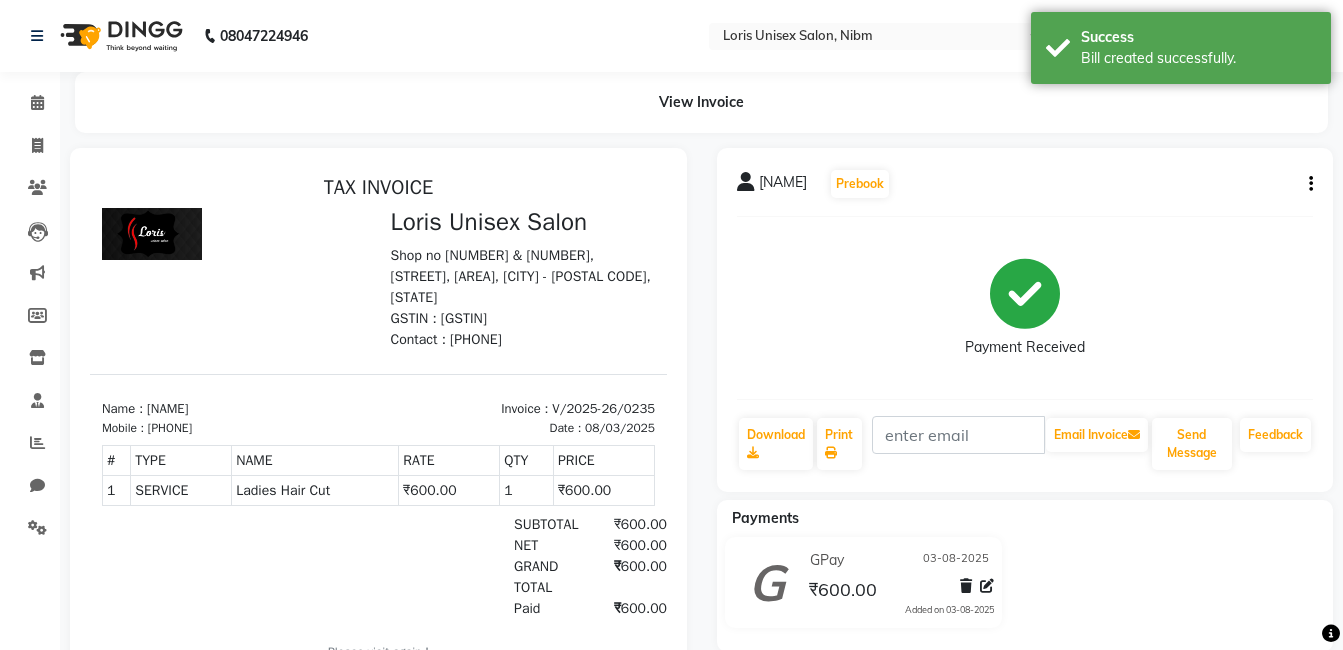 scroll, scrollTop: 0, scrollLeft: 0, axis: both 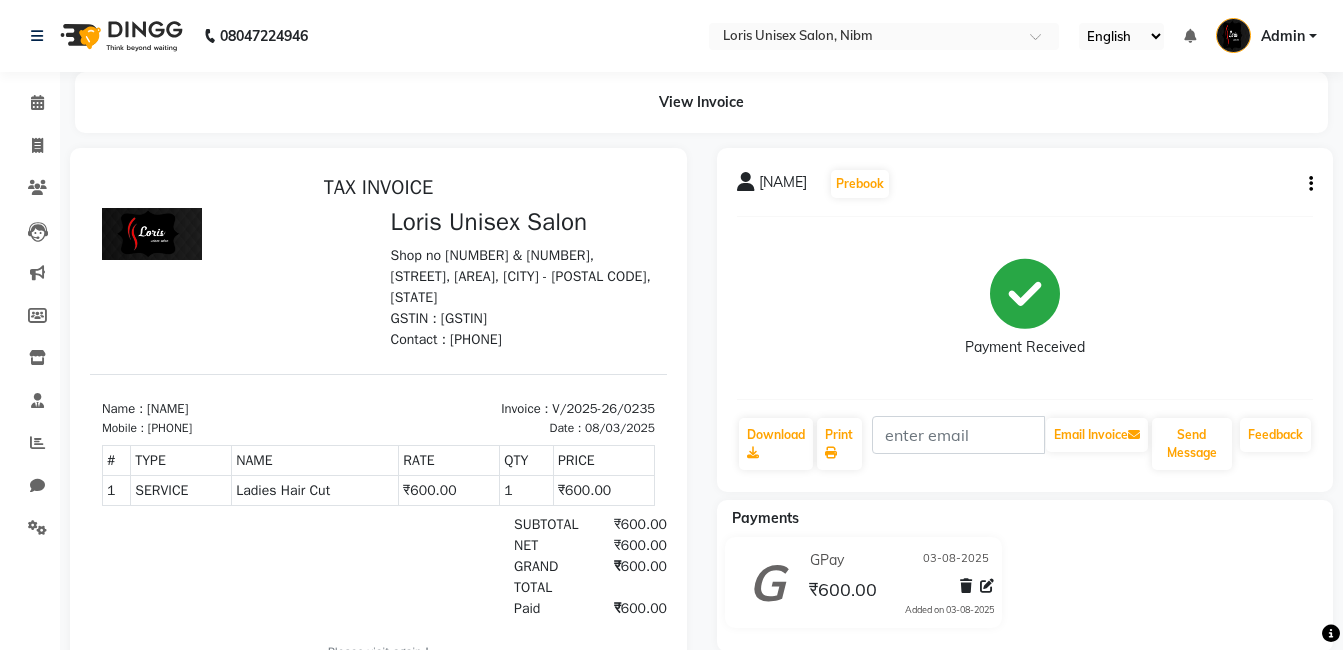 click at bounding box center [378, 426] 